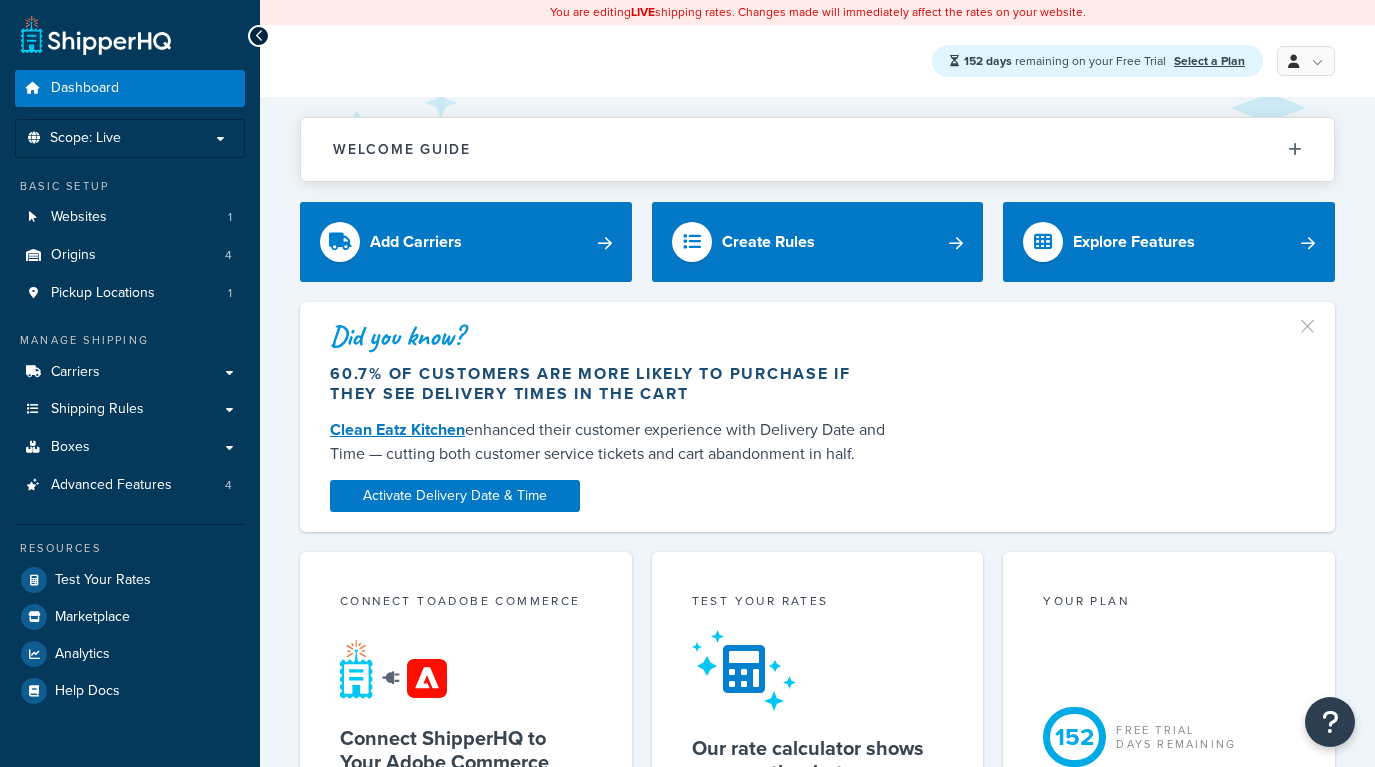scroll, scrollTop: 0, scrollLeft: 0, axis: both 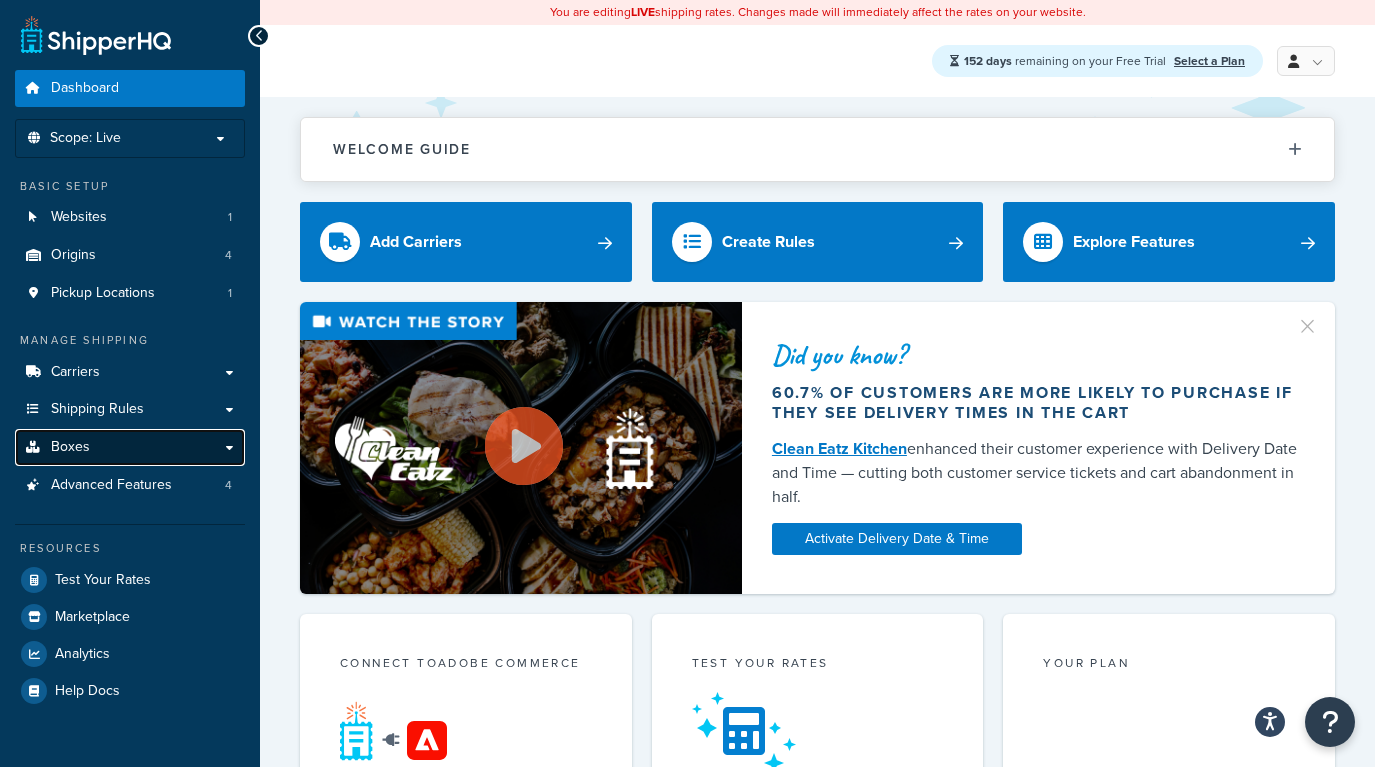 click on "Boxes" at bounding box center (130, 447) 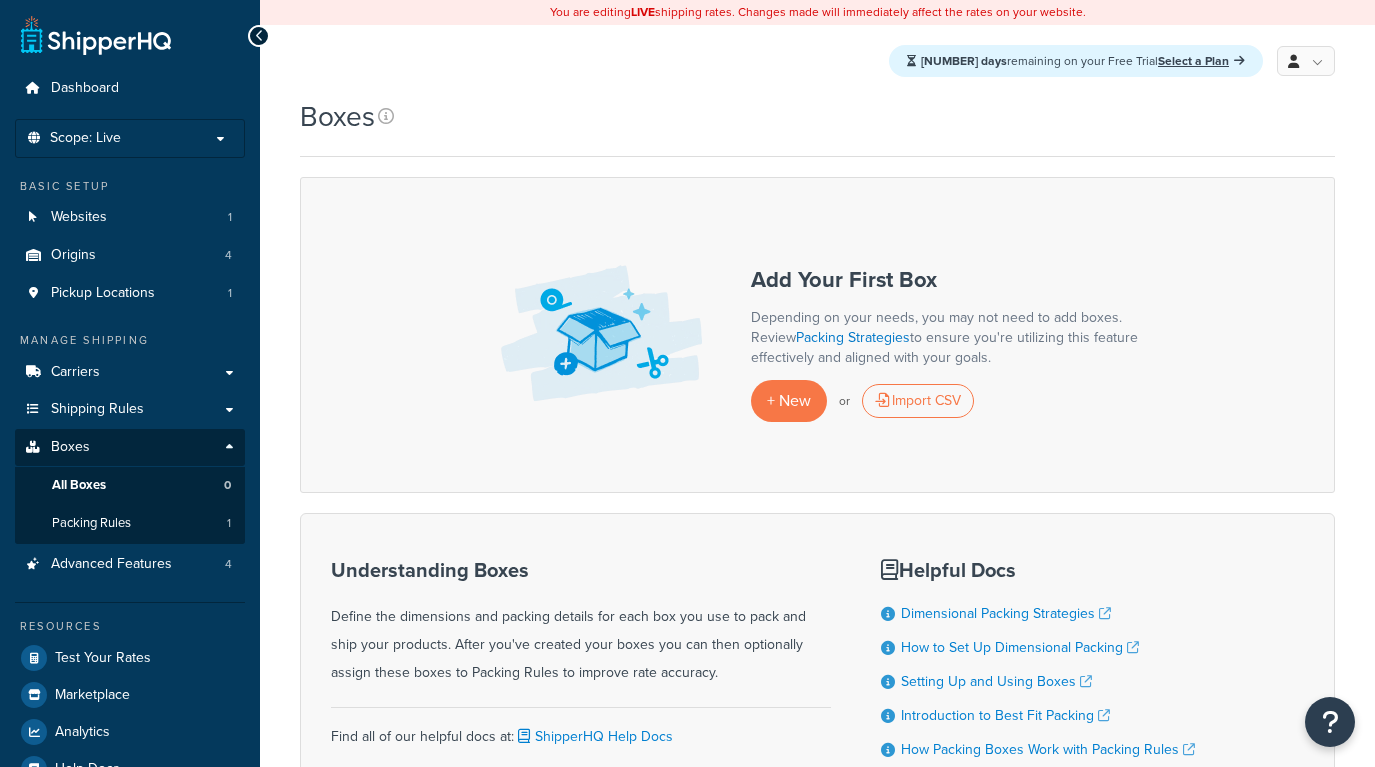 scroll, scrollTop: 0, scrollLeft: 0, axis: both 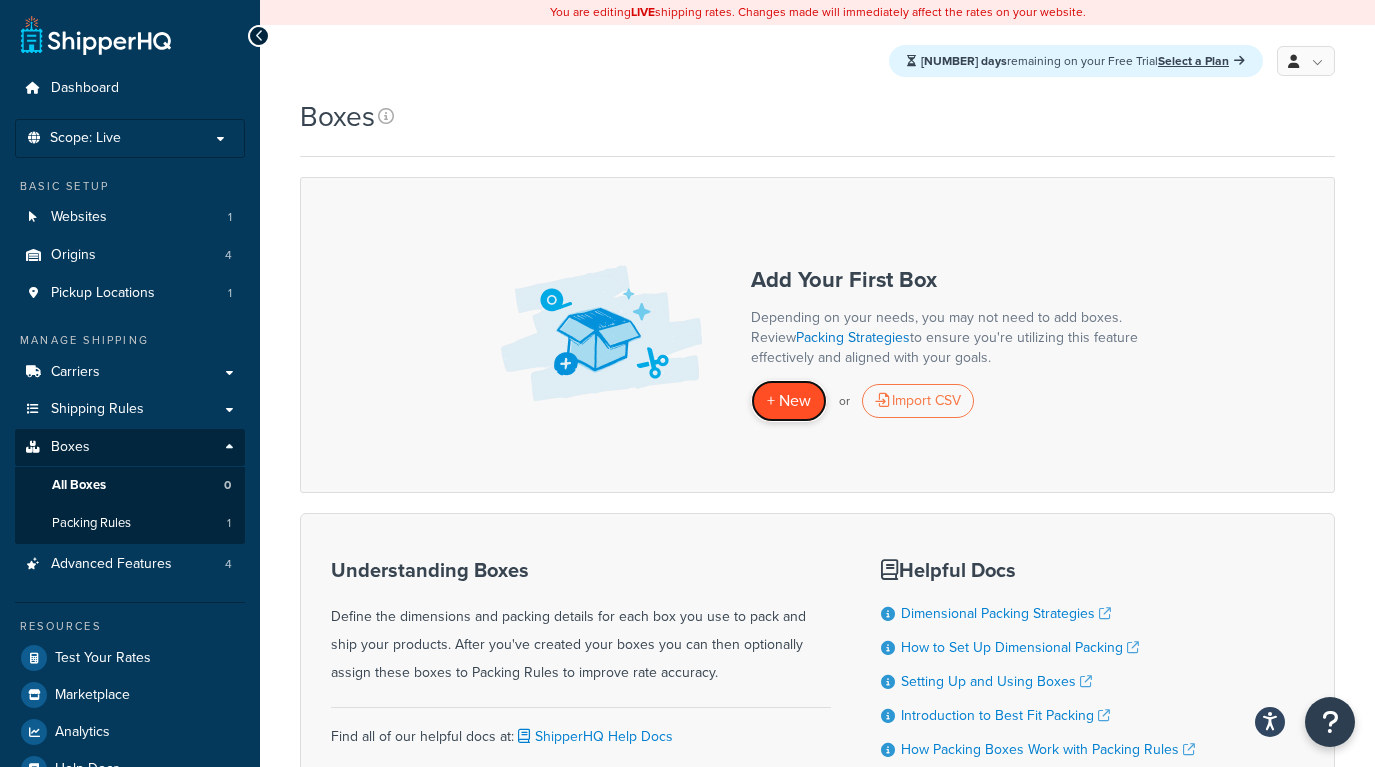 click on "+ New" at bounding box center [789, 400] 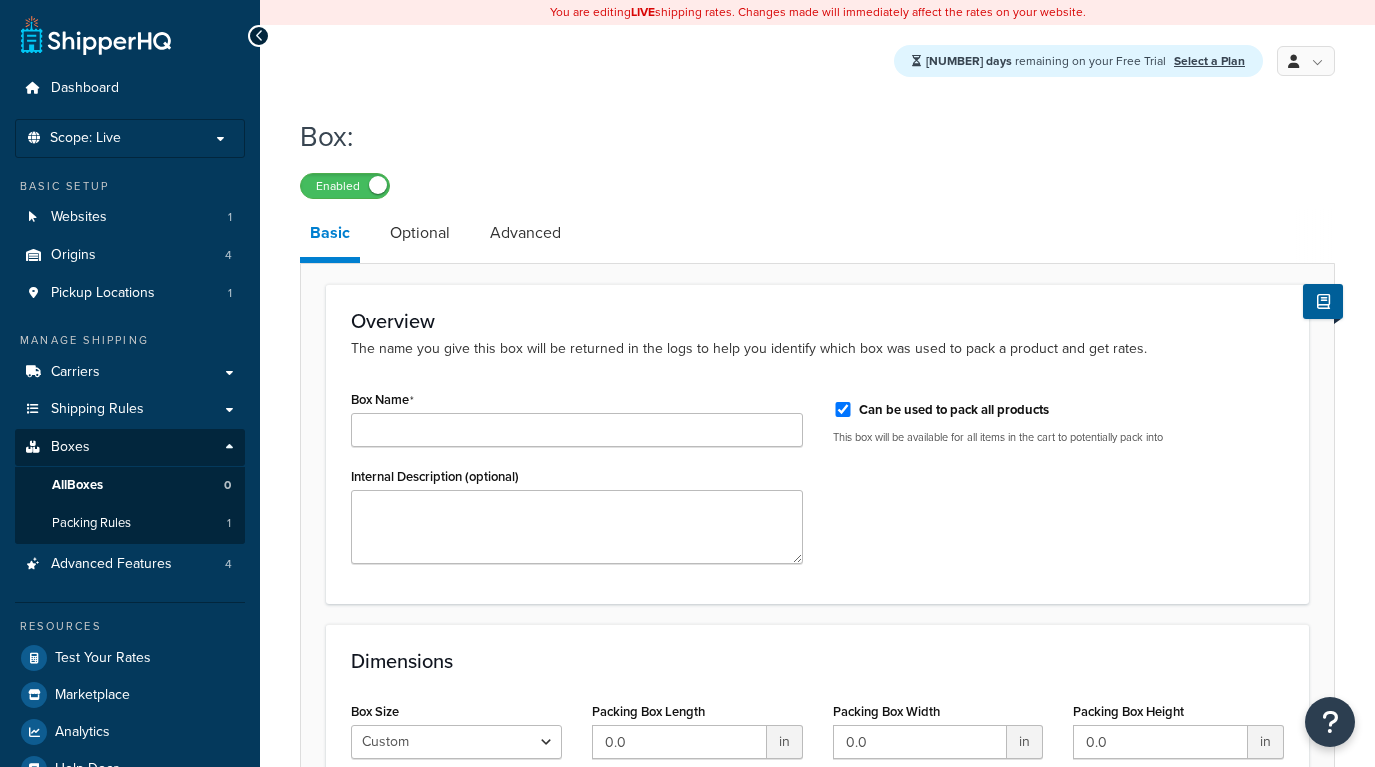scroll, scrollTop: 0, scrollLeft: 0, axis: both 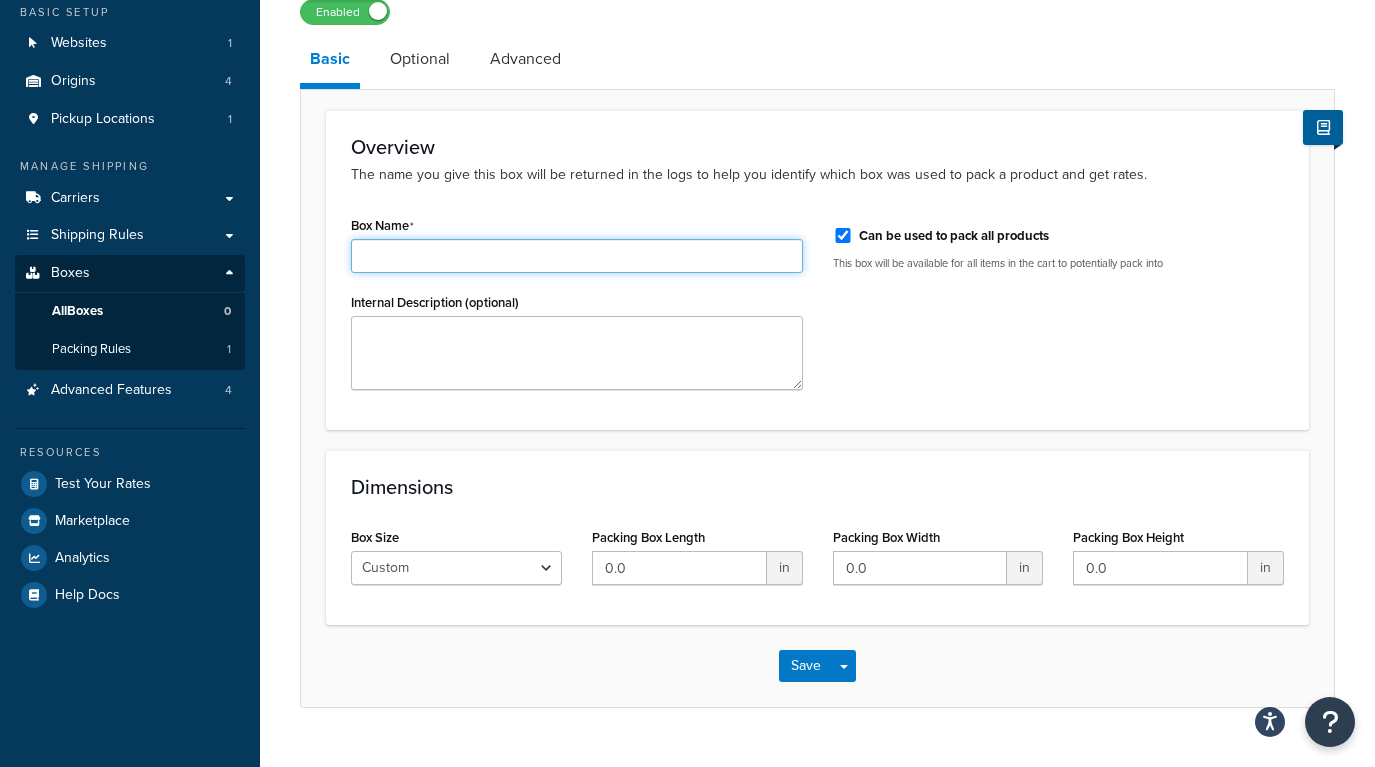 click on "Box Name" at bounding box center (577, 256) 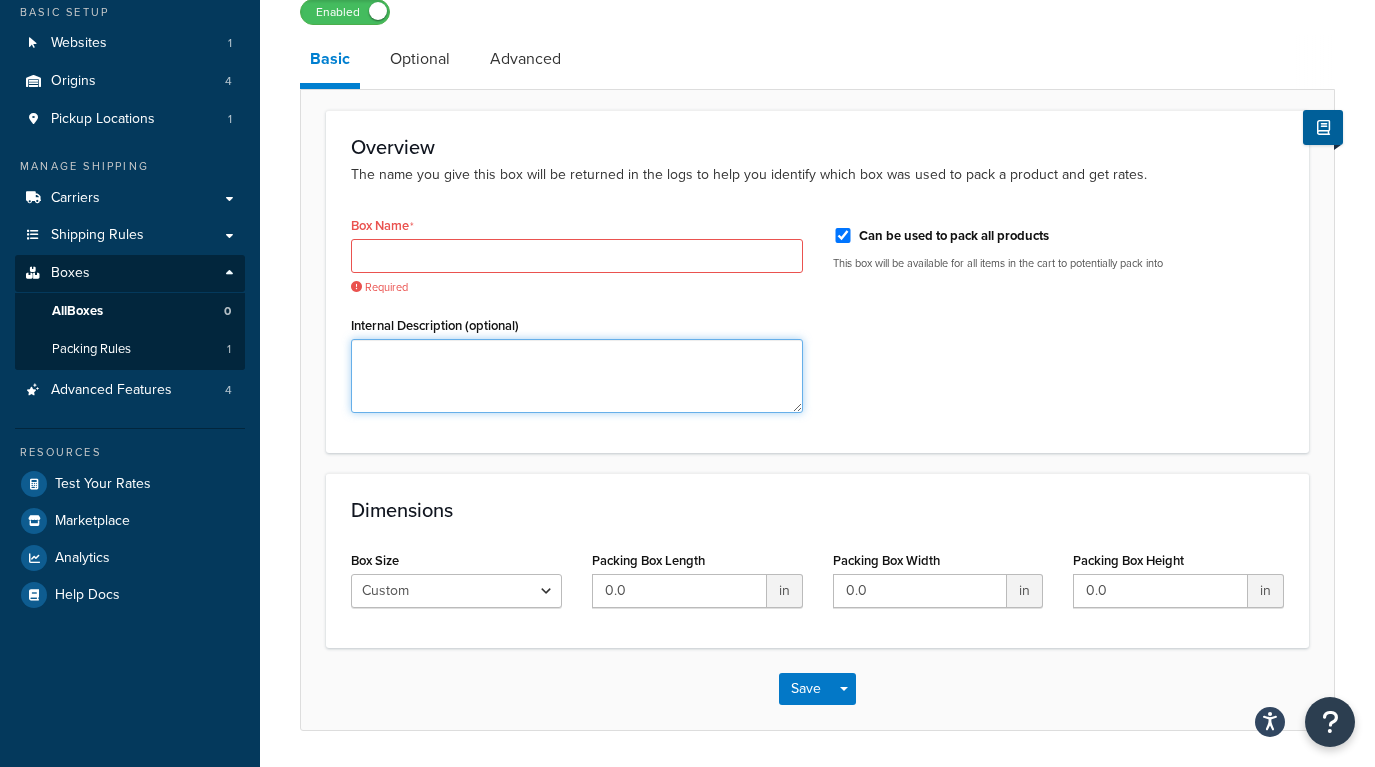 click on "Internal Description (optional)" at bounding box center (577, 362) 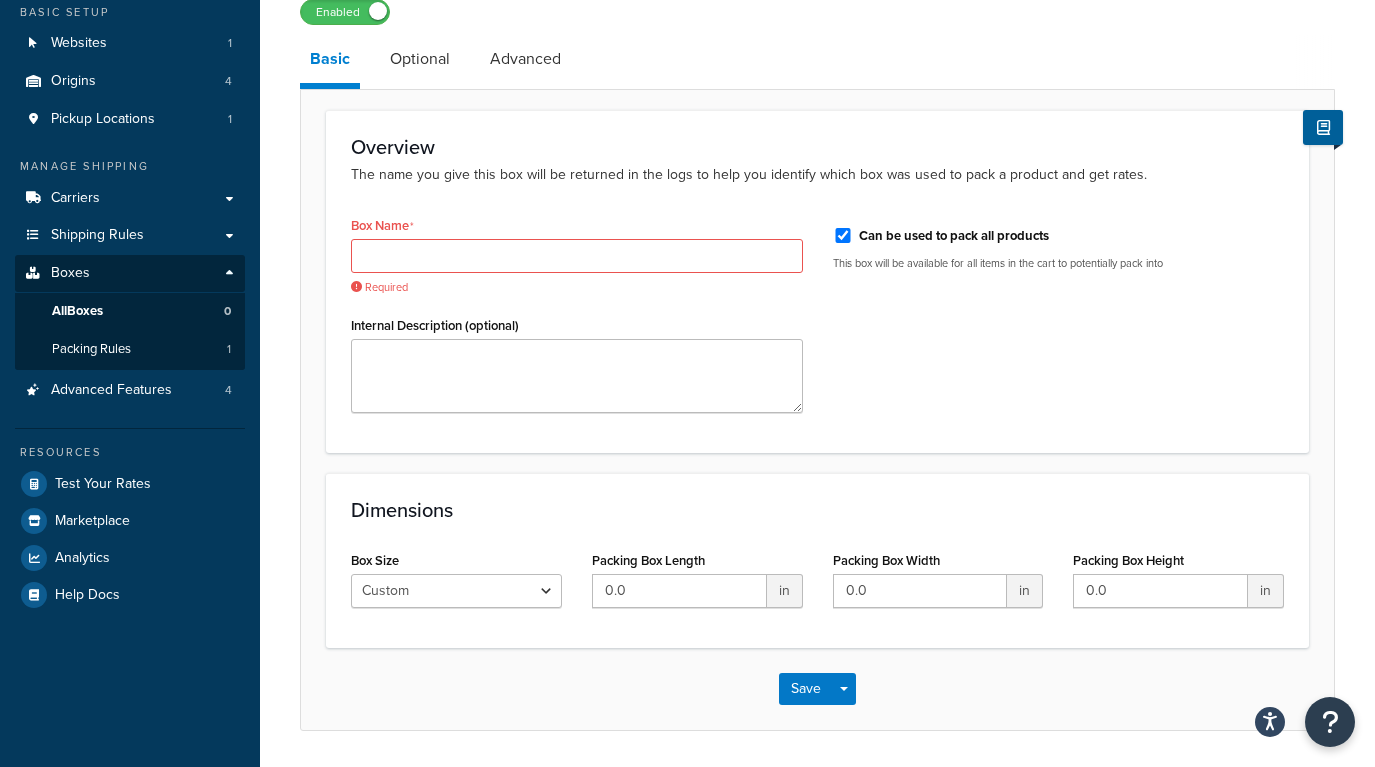 click on "Box Name     Required Internal Description (optional)     Can be used to pack all products This box will be available for all items in the cart to potentially pack into" at bounding box center [817, 319] 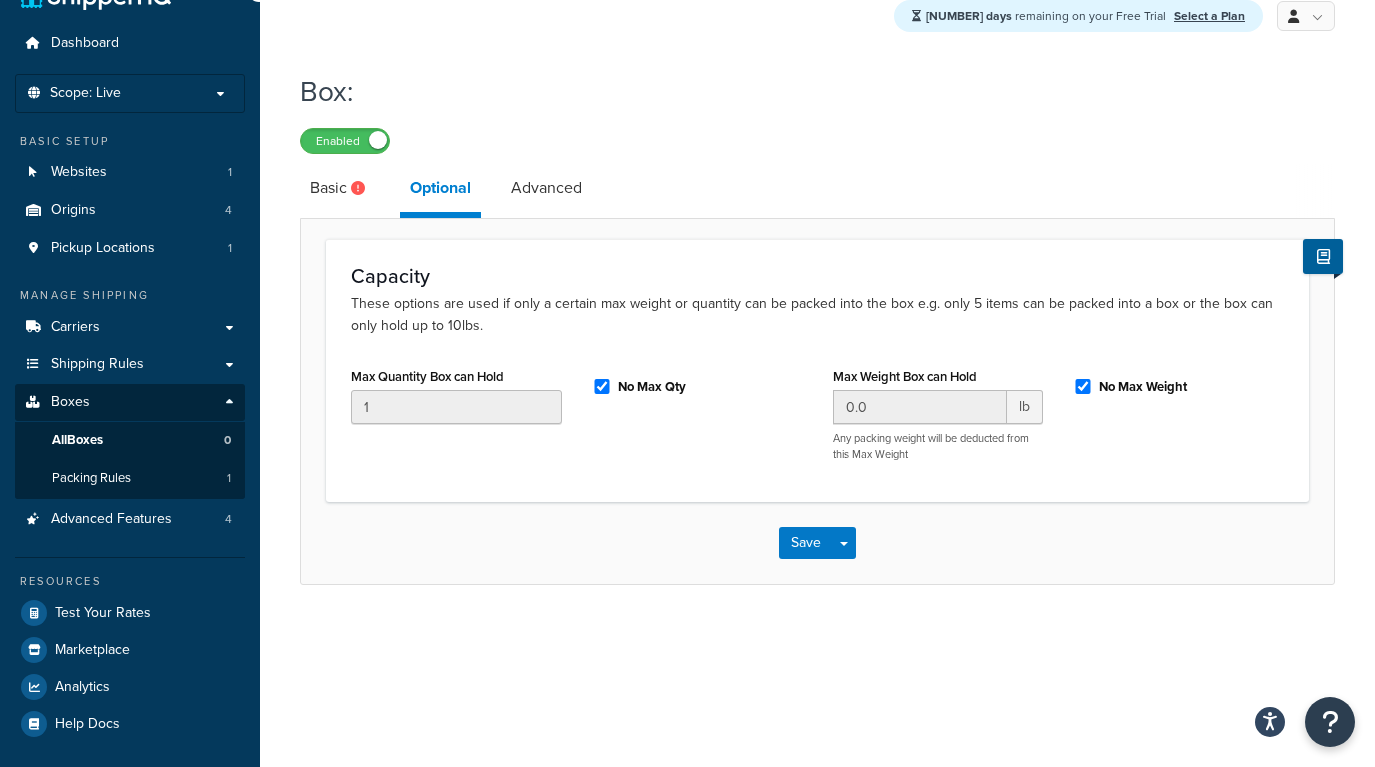 scroll, scrollTop: 45, scrollLeft: 0, axis: vertical 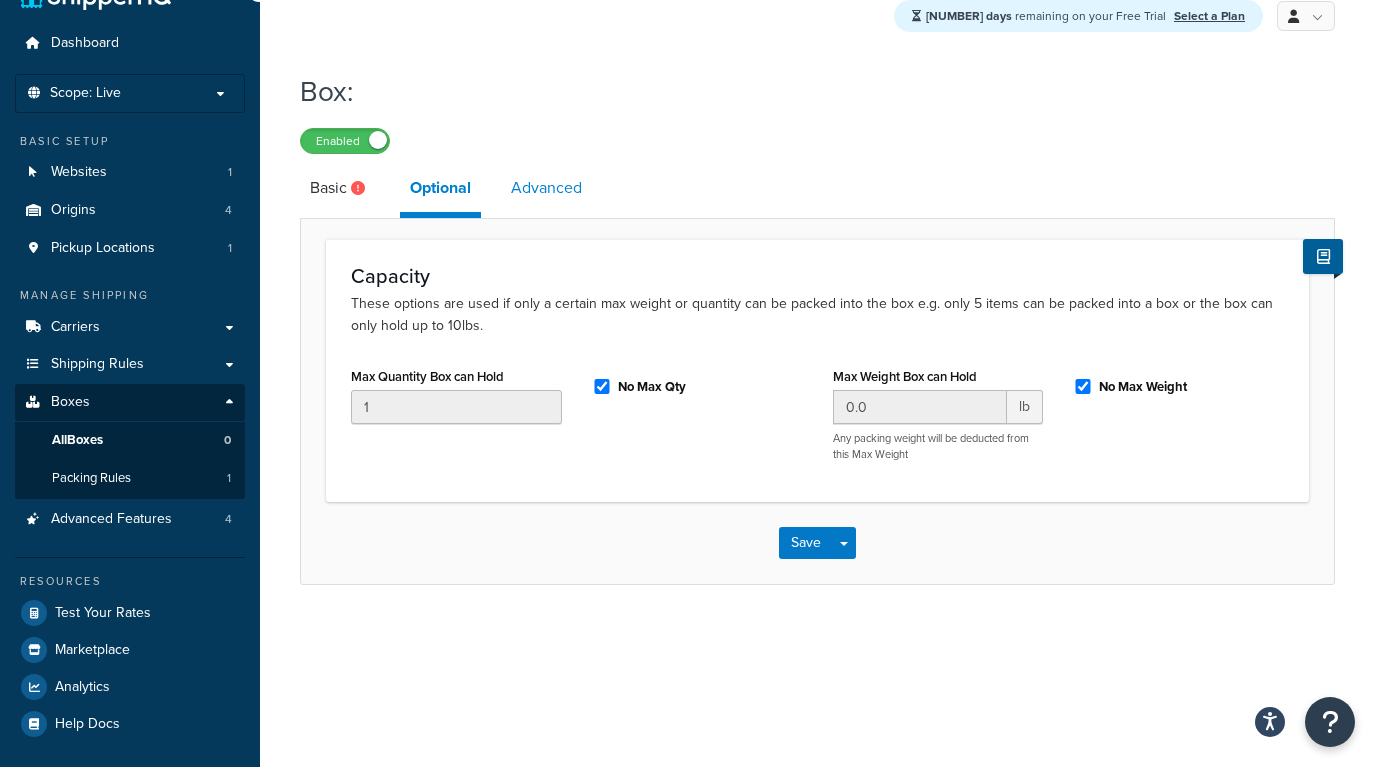 click on "Advanced" at bounding box center (546, 188) 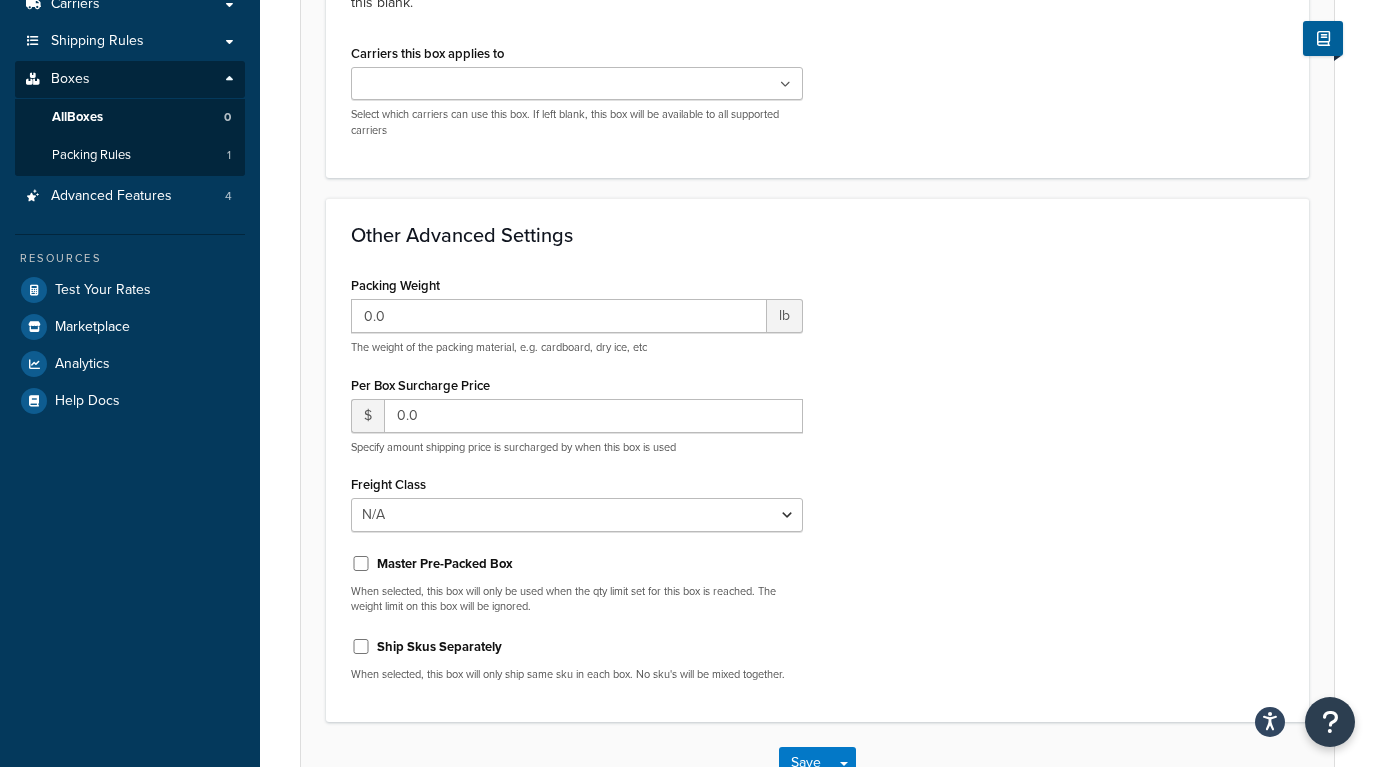 scroll, scrollTop: 371, scrollLeft: 0, axis: vertical 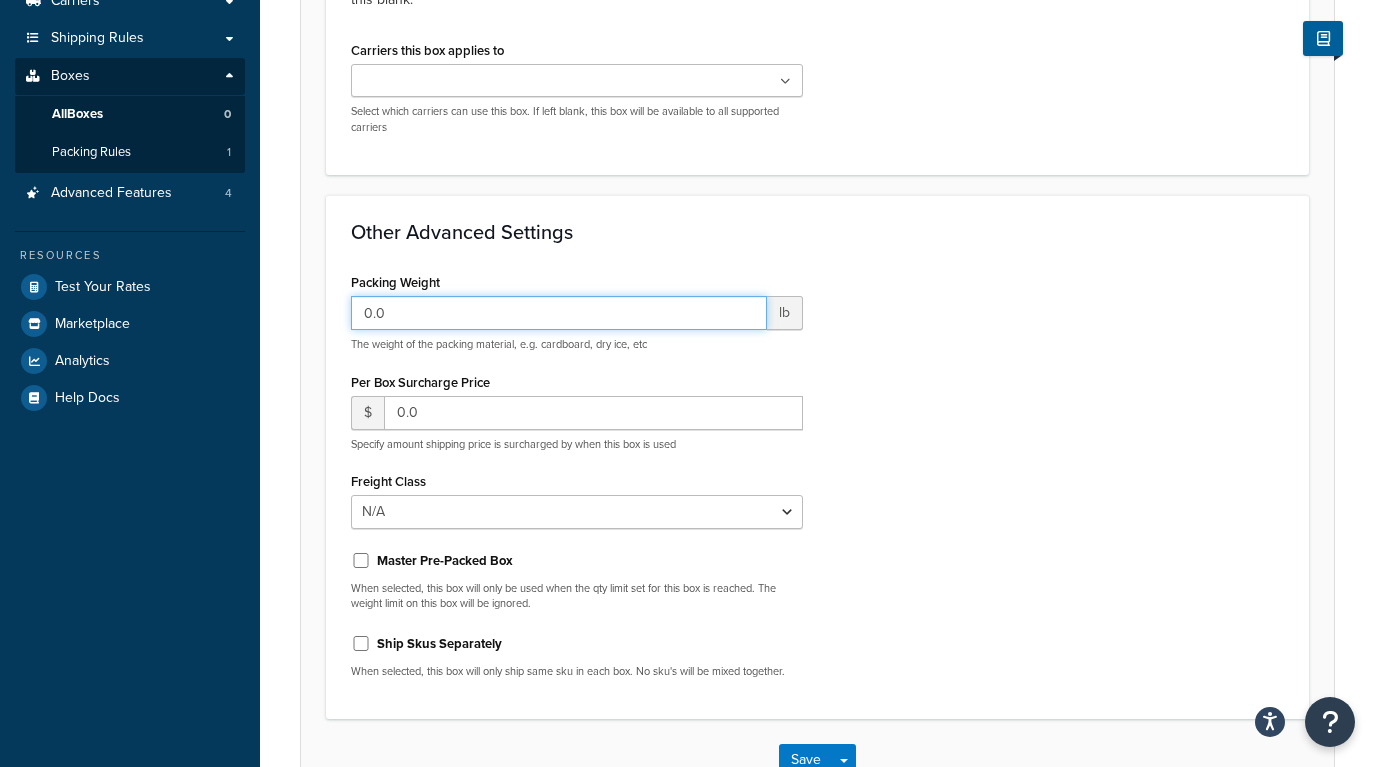click on "0.0" at bounding box center [559, 313] 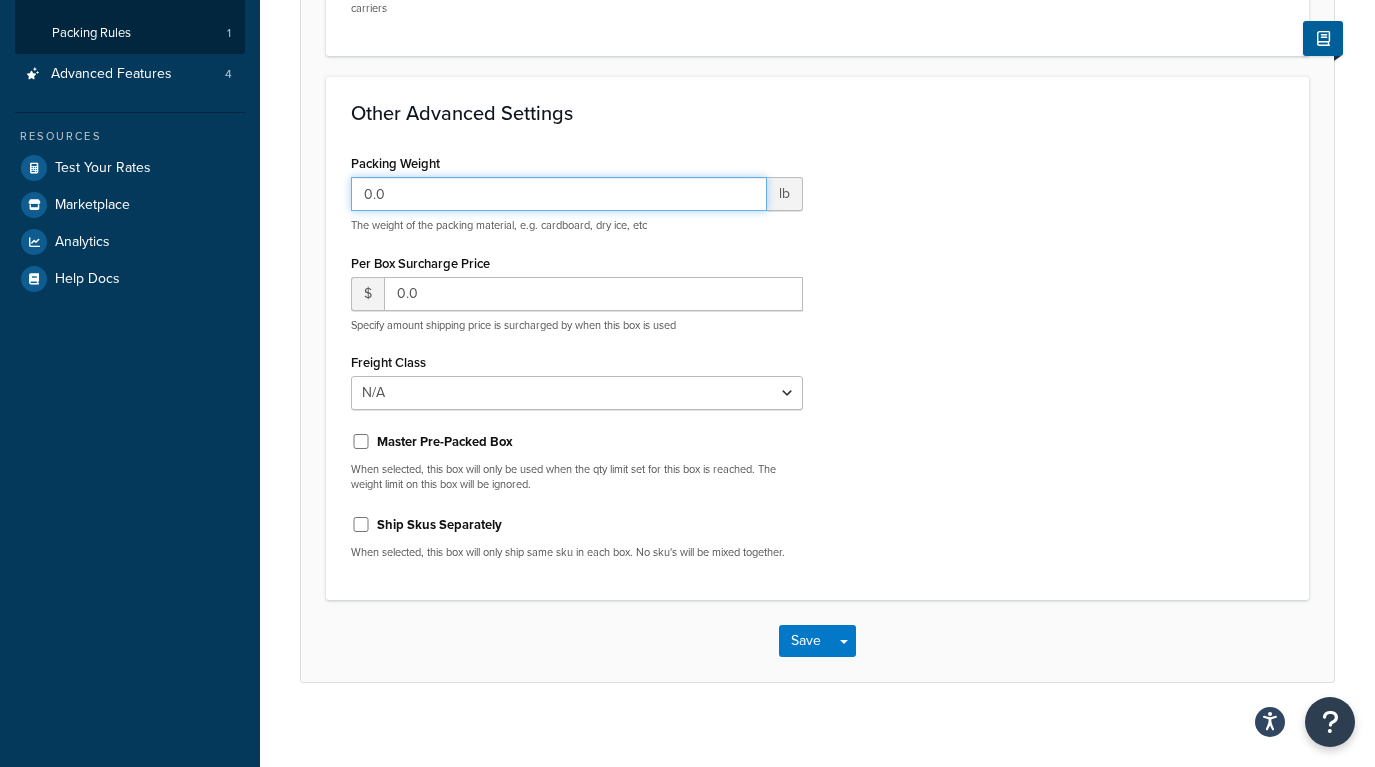 scroll, scrollTop: 495, scrollLeft: 0, axis: vertical 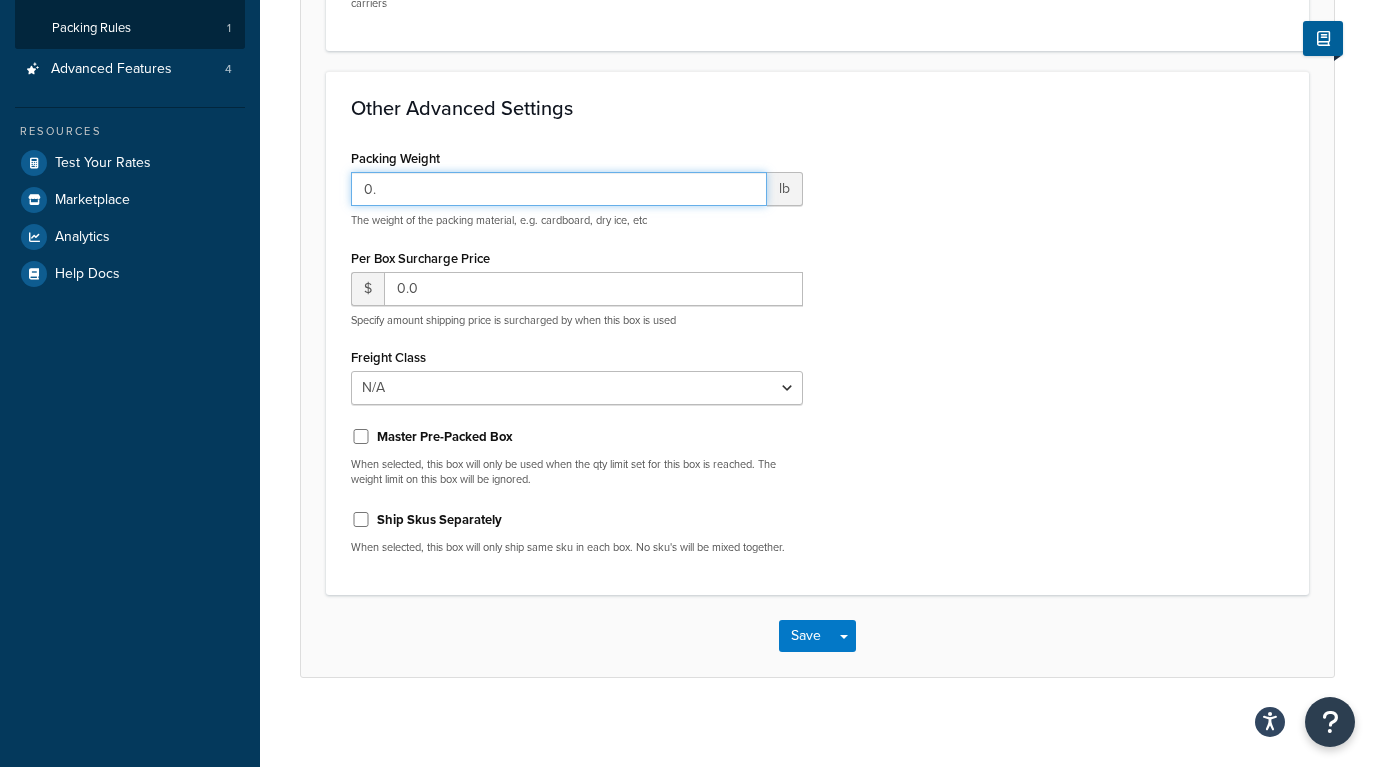 type on "0" 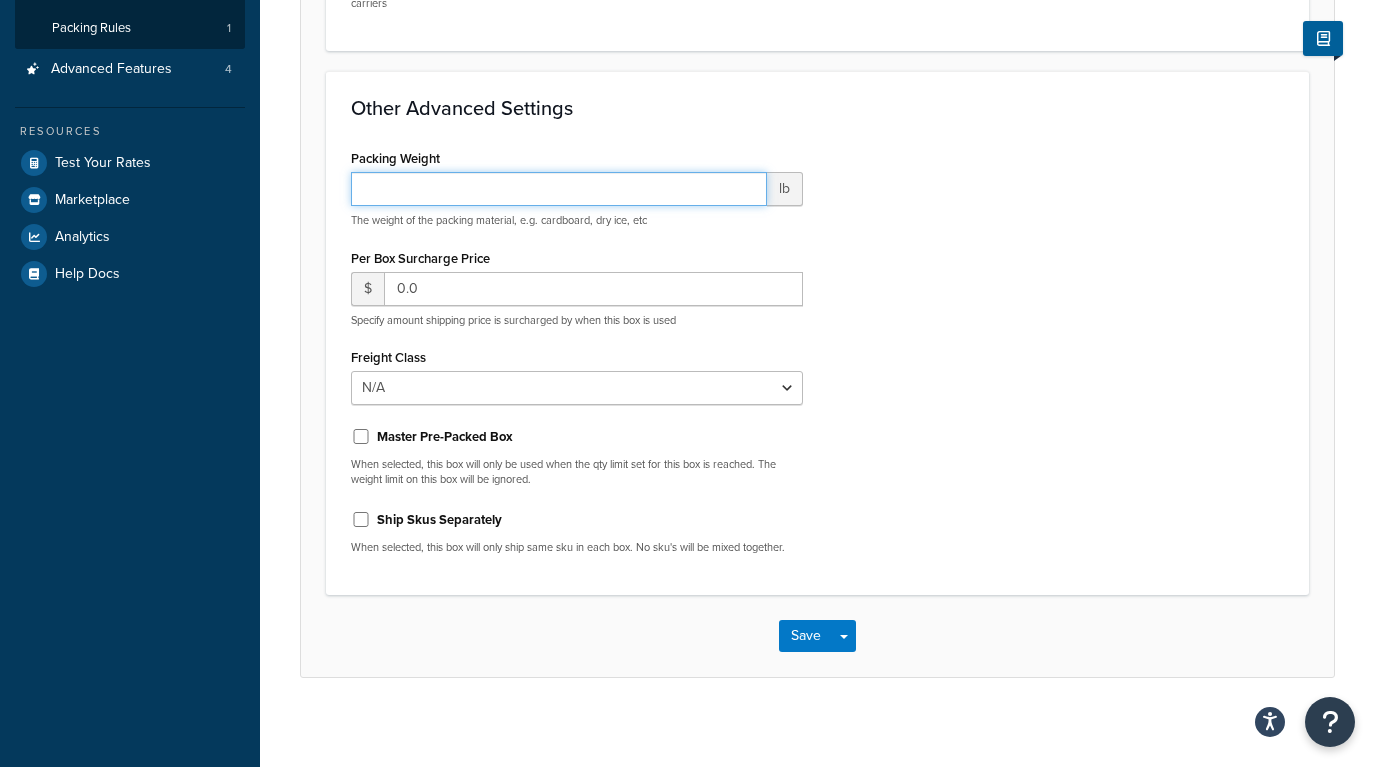 type 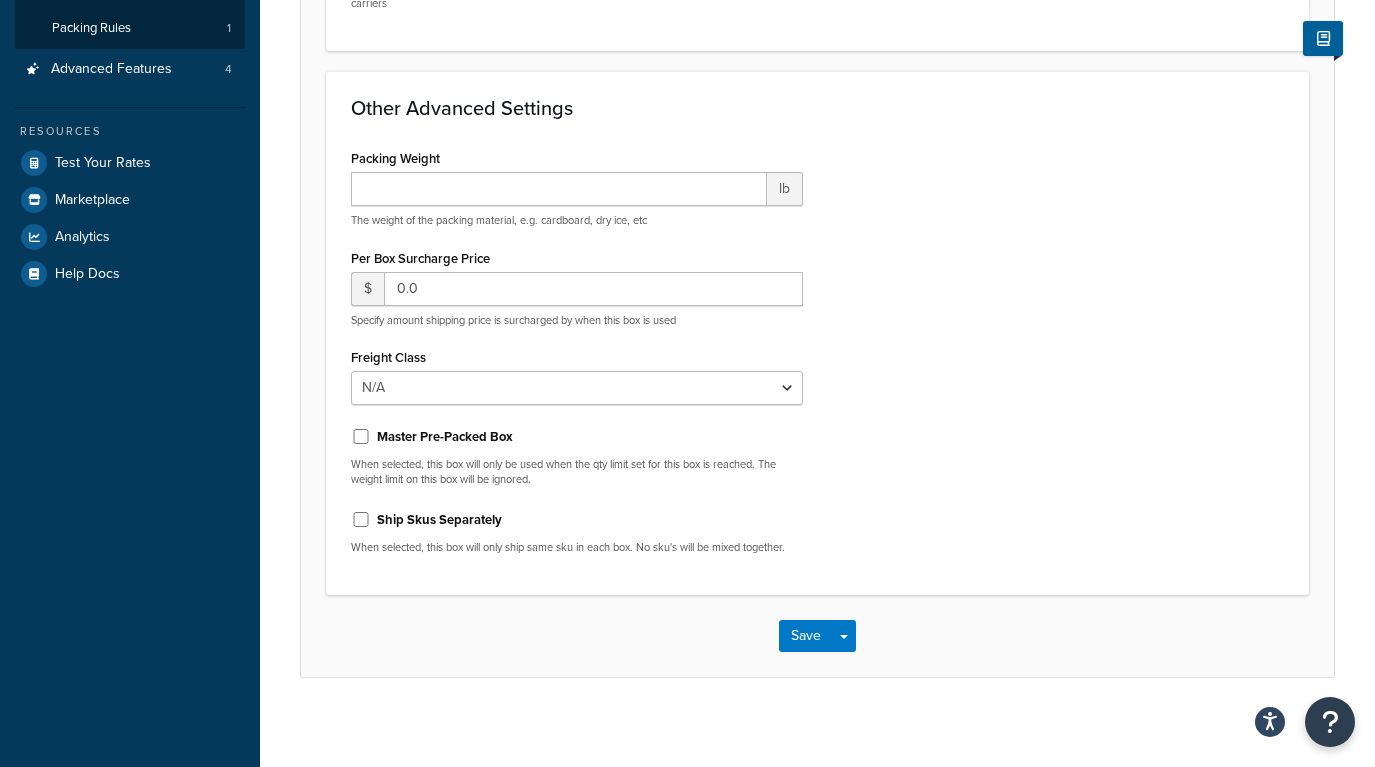 click on "Packing Weight   lb The weight of the packing material, e.g. cardboard, dry ice, etc Per Box Surcharge Price   $ 0.0 Specify amount shipping price is surcharged by when this box is used Freight Class   N/A  50  55  60  65  70  77.5  85  92.5  100  110  125  150  175  200  250  300  400  500    Master Pre-Packed Box When selected, this box will only be used when the qty limit set for this box is reached. The weight limit on this box will be ignored.   Ship Skus Separately When selected, this box will only ship same sku in each box. No sku's will be mixed together." at bounding box center [817, 357] 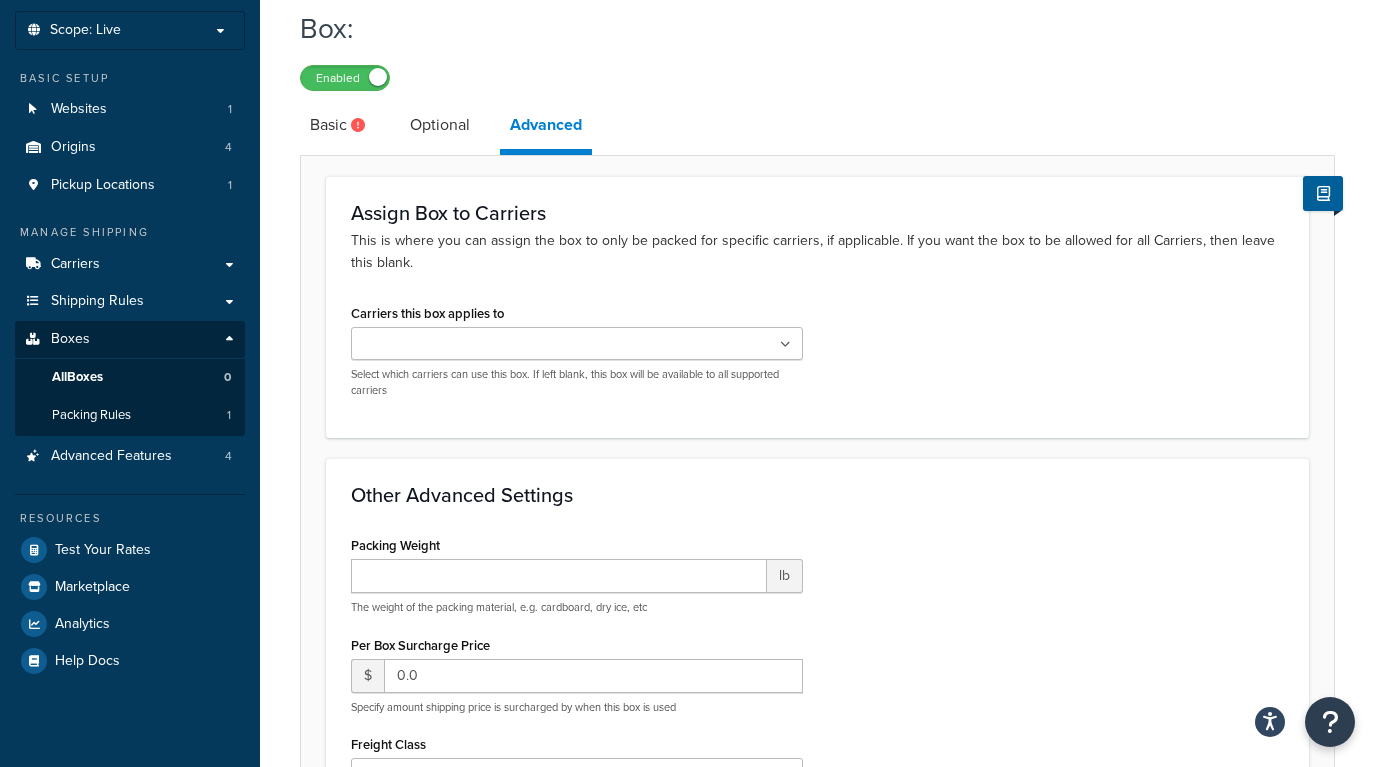 scroll, scrollTop: 65, scrollLeft: 0, axis: vertical 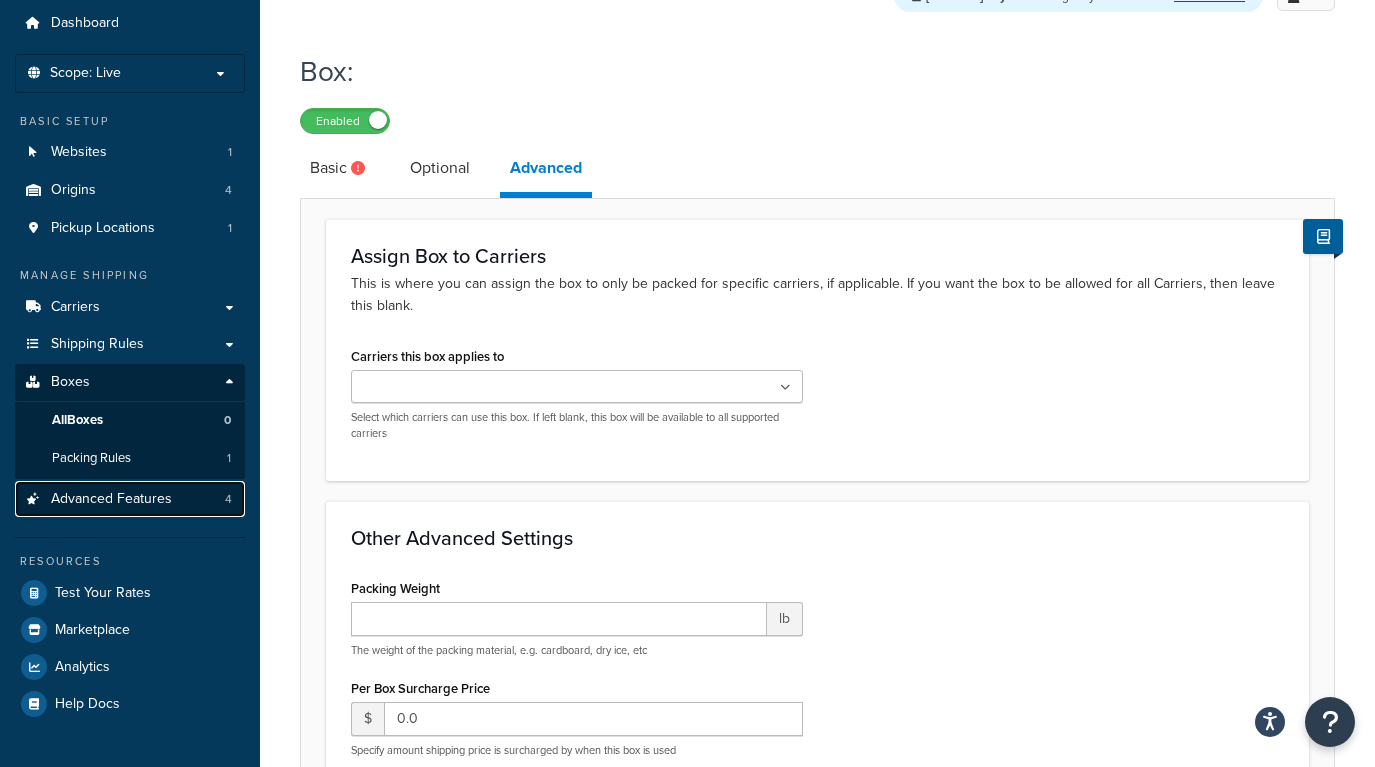 click on "Advanced Features 4" at bounding box center (130, 499) 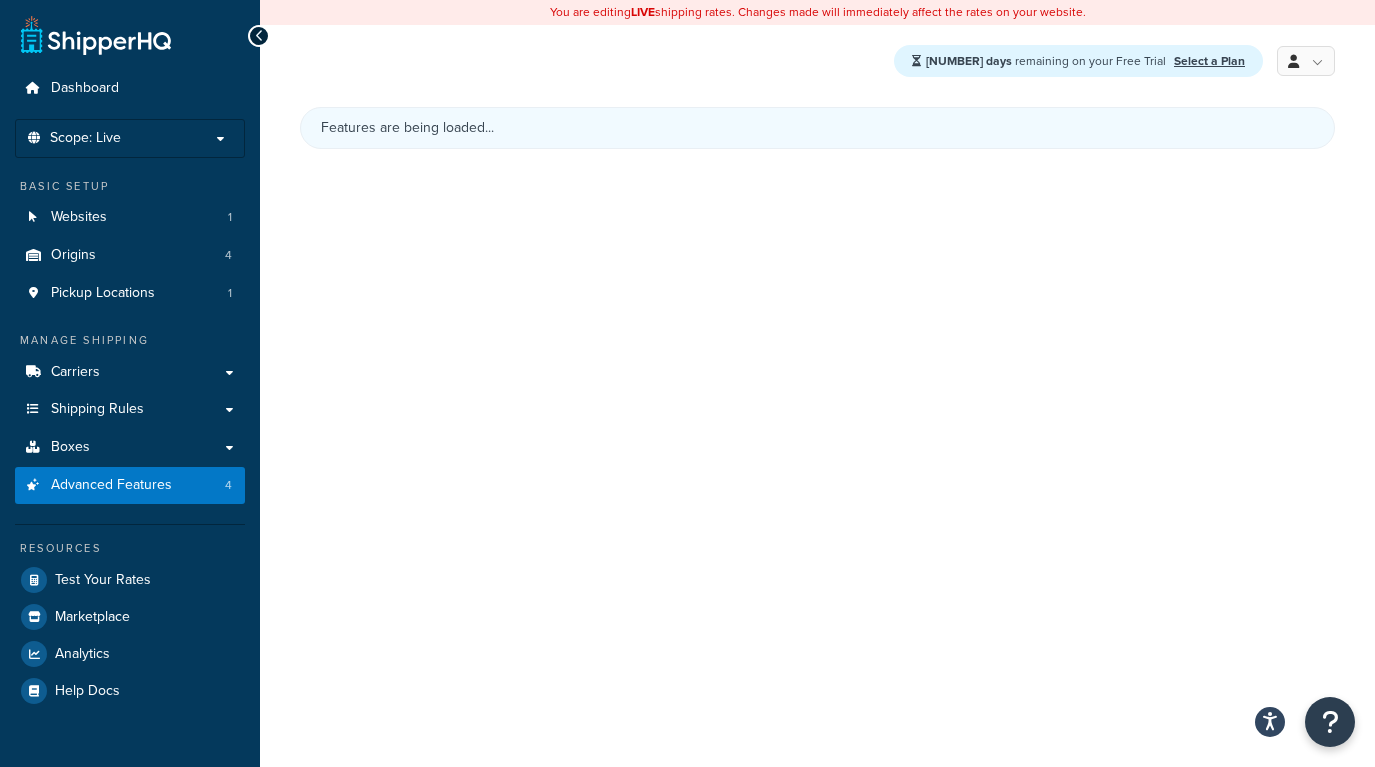 scroll, scrollTop: 0, scrollLeft: 0, axis: both 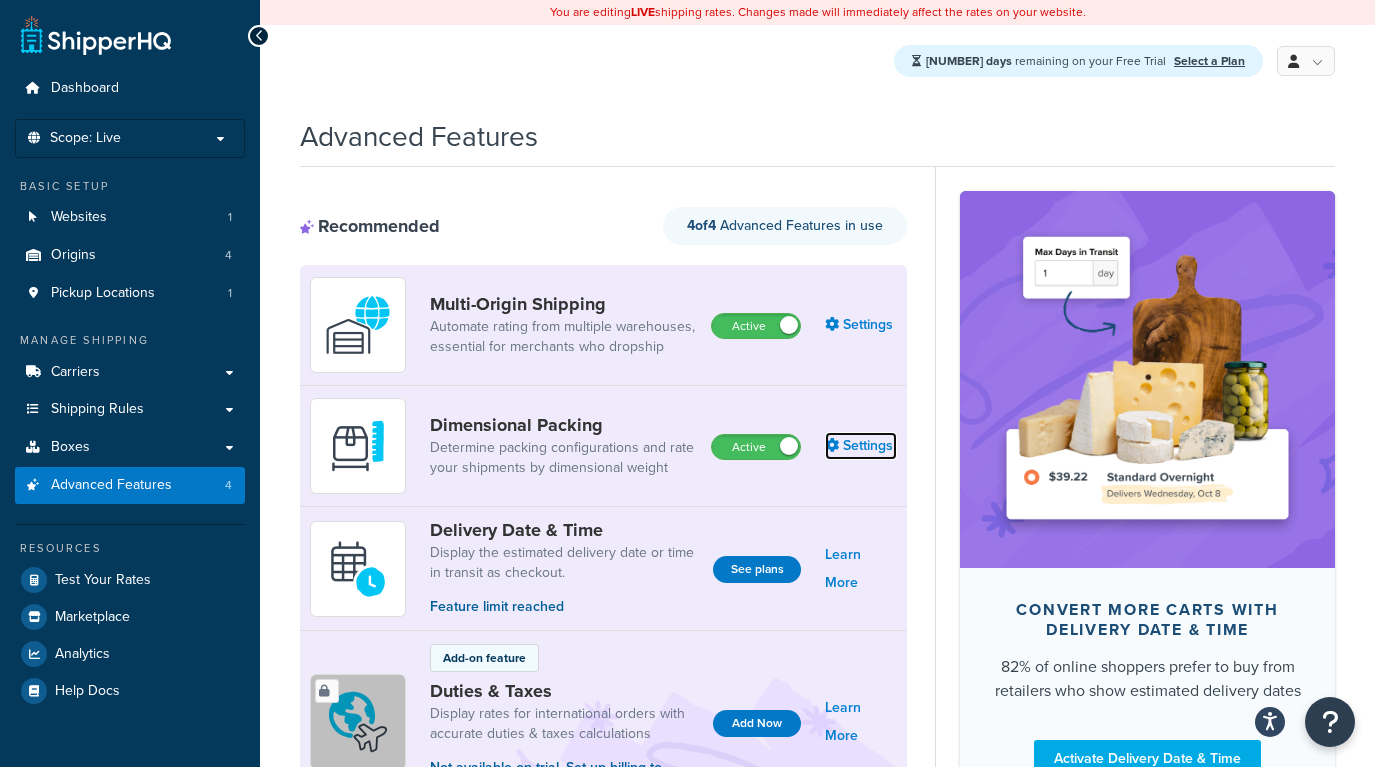 click on "Settings" at bounding box center (861, 446) 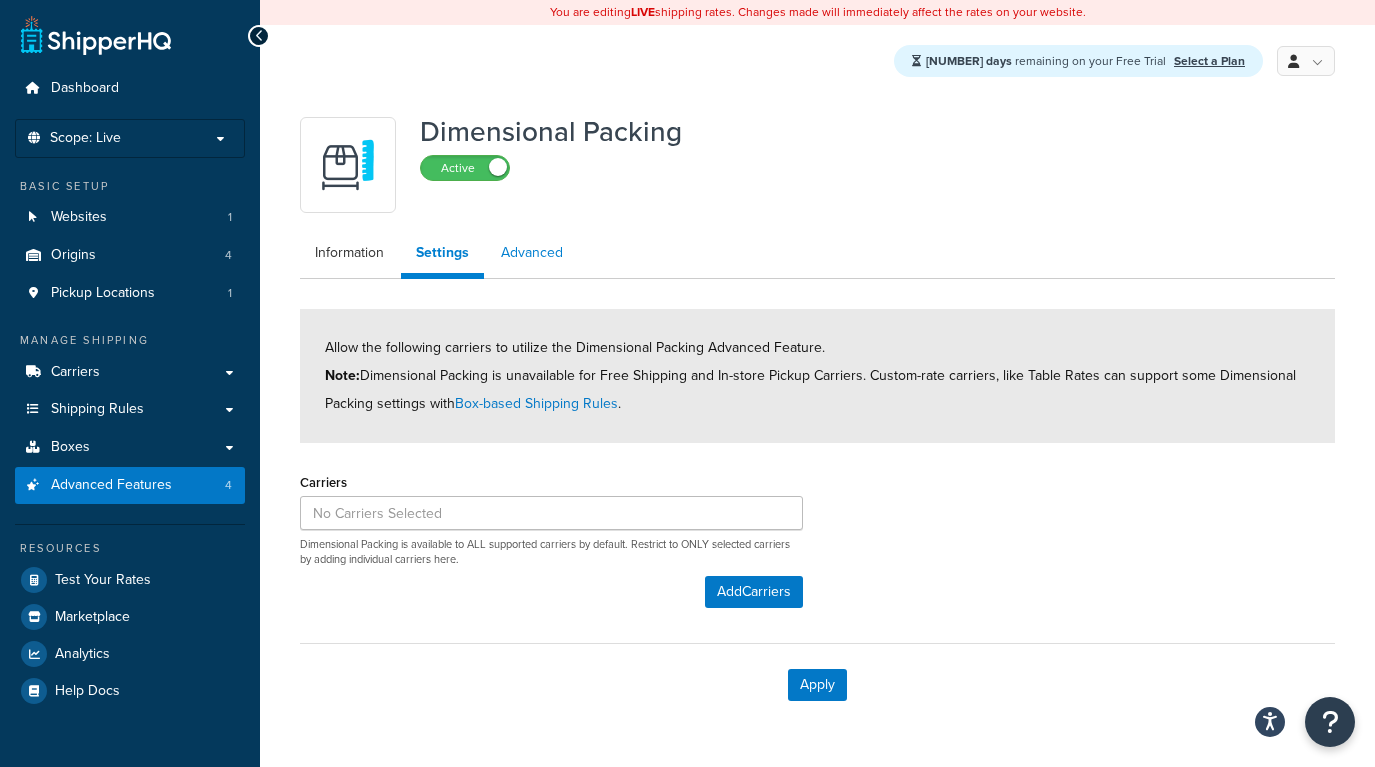 click on "Advanced" at bounding box center (532, 253) 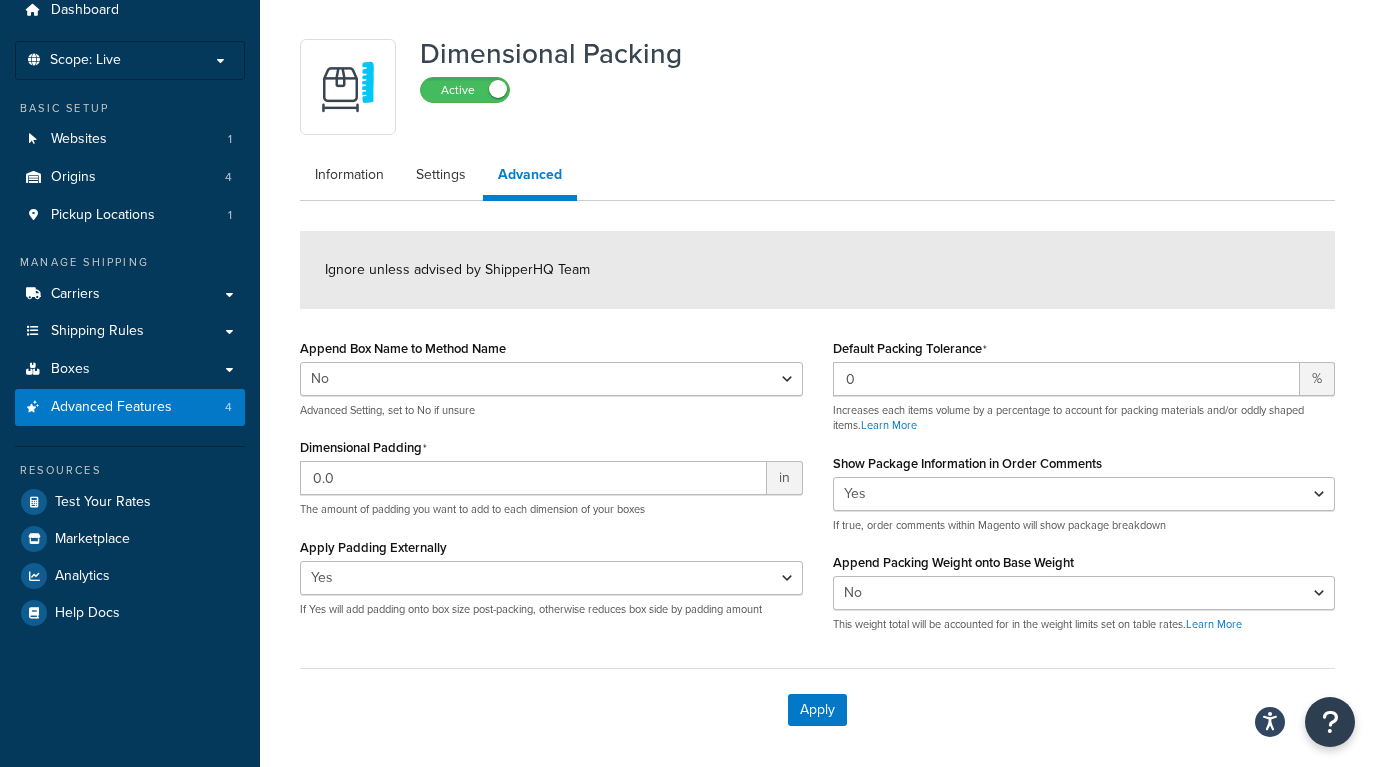 scroll, scrollTop: 81, scrollLeft: 0, axis: vertical 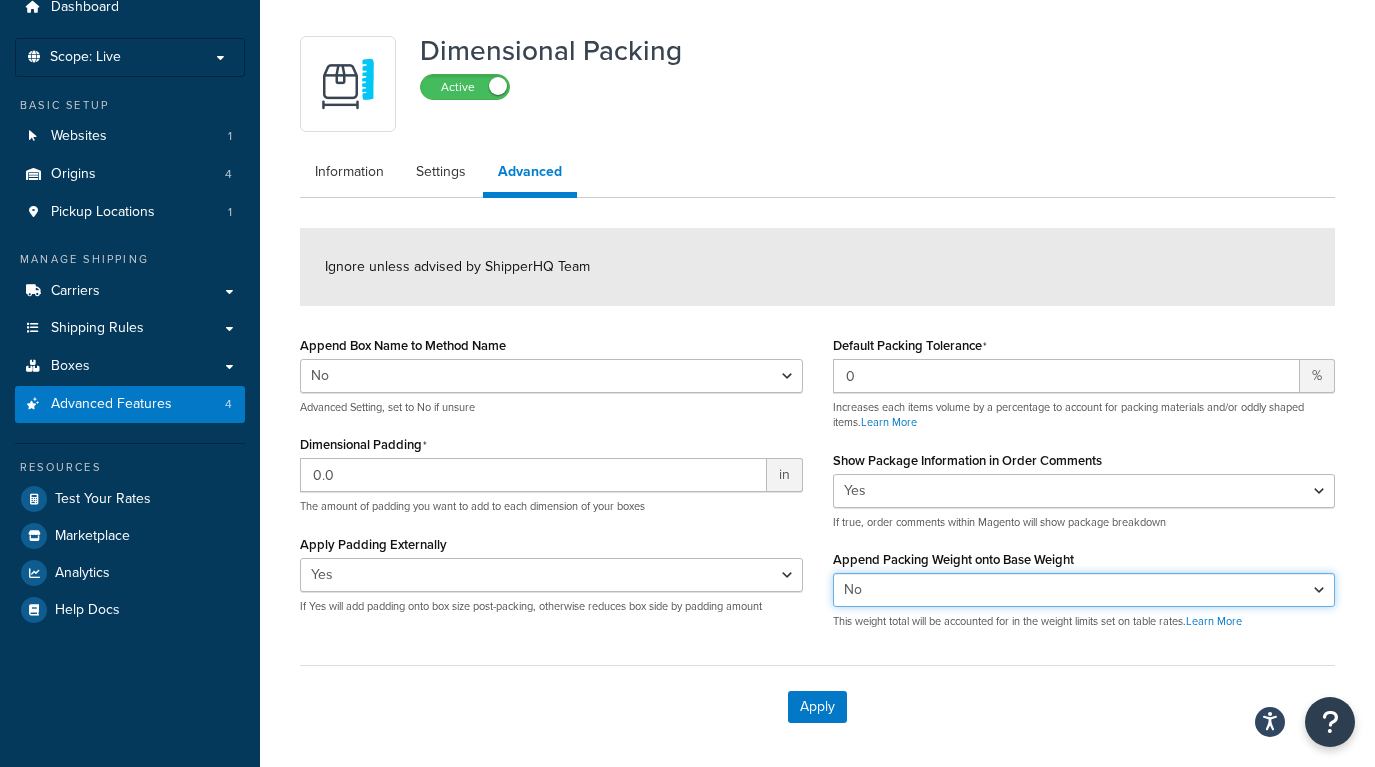click on "Yes No" at bounding box center [1084, 590] 